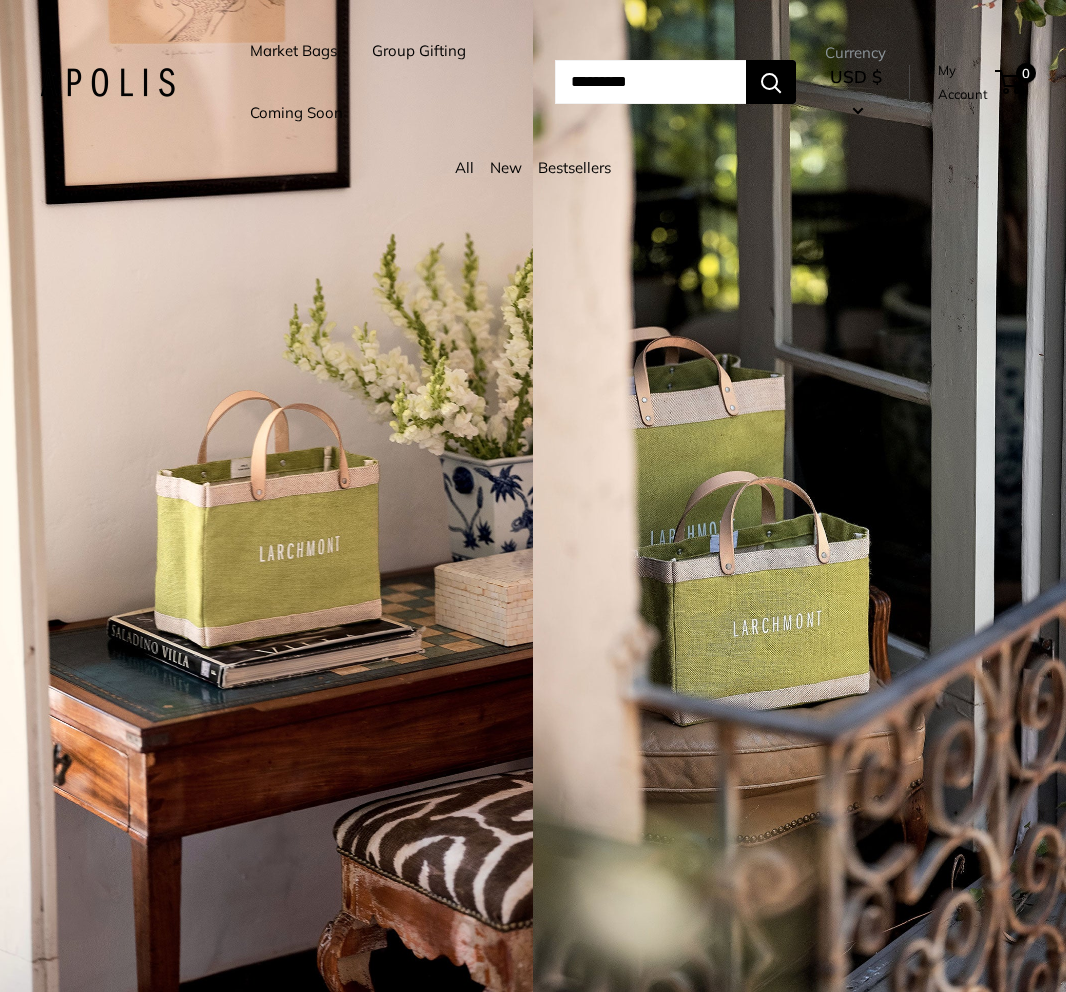 scroll, scrollTop: 0, scrollLeft: 0, axis: both 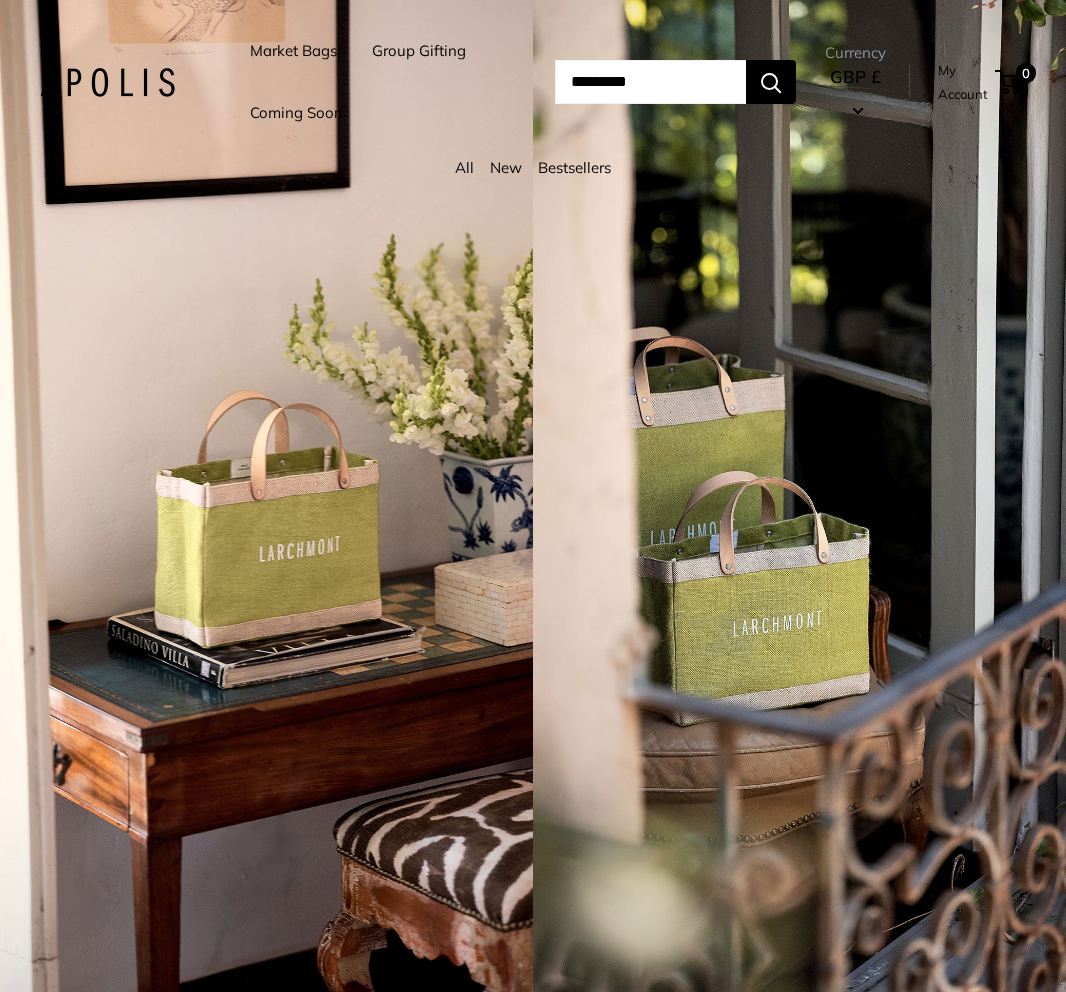 click at bounding box center (799, 496) 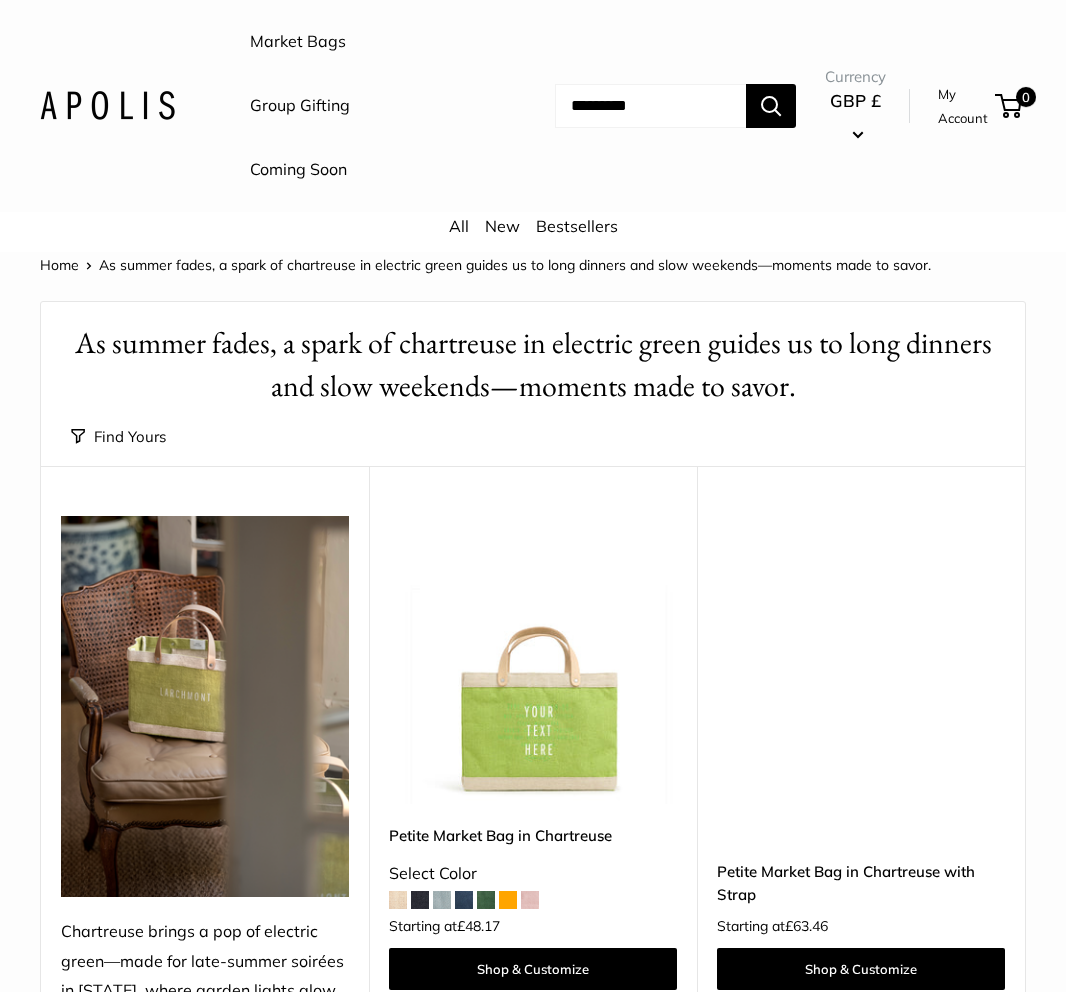 scroll, scrollTop: 0, scrollLeft: 0, axis: both 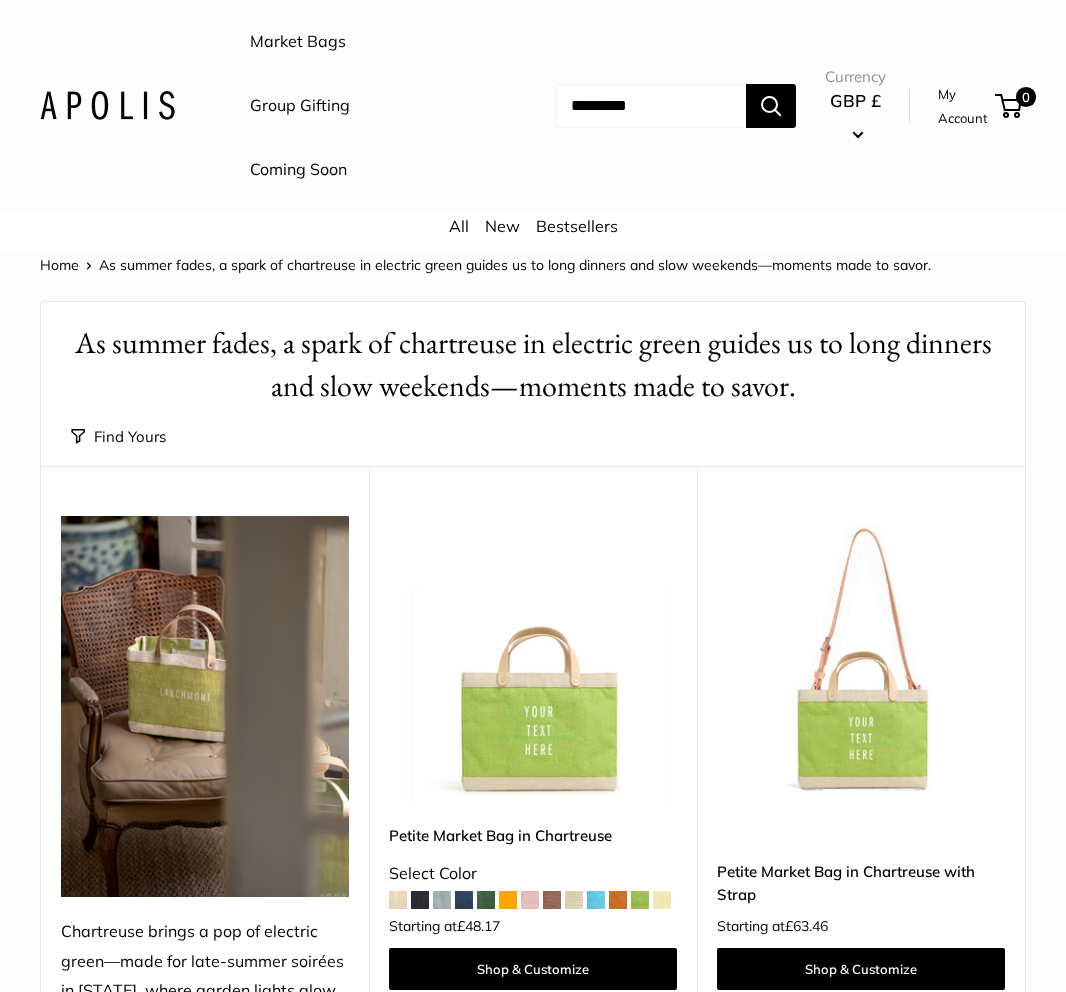 click on "As summer fades, a spark of chartreuse in electric green guides us to long dinners and slow weekends—moments made to savor." at bounding box center [533, 365] 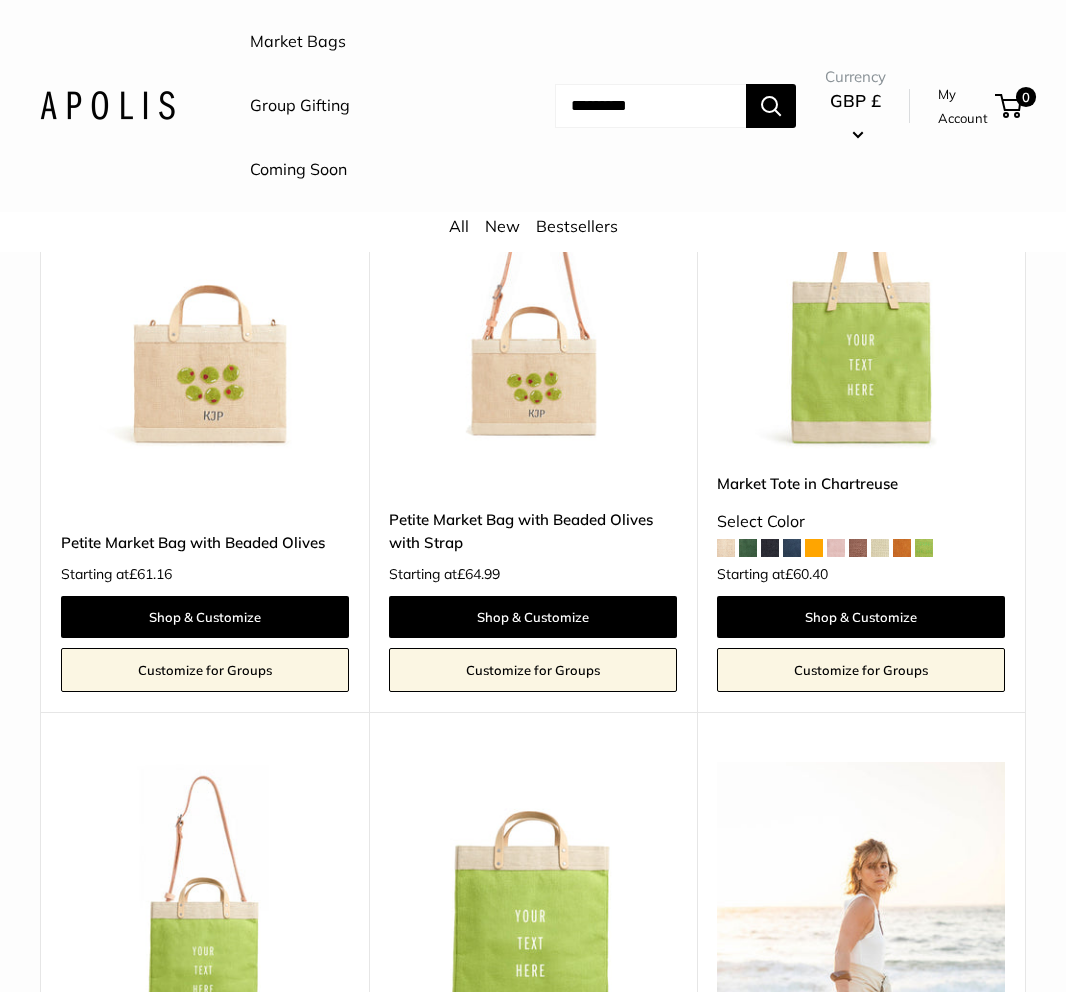 scroll, scrollTop: 945, scrollLeft: 0, axis: vertical 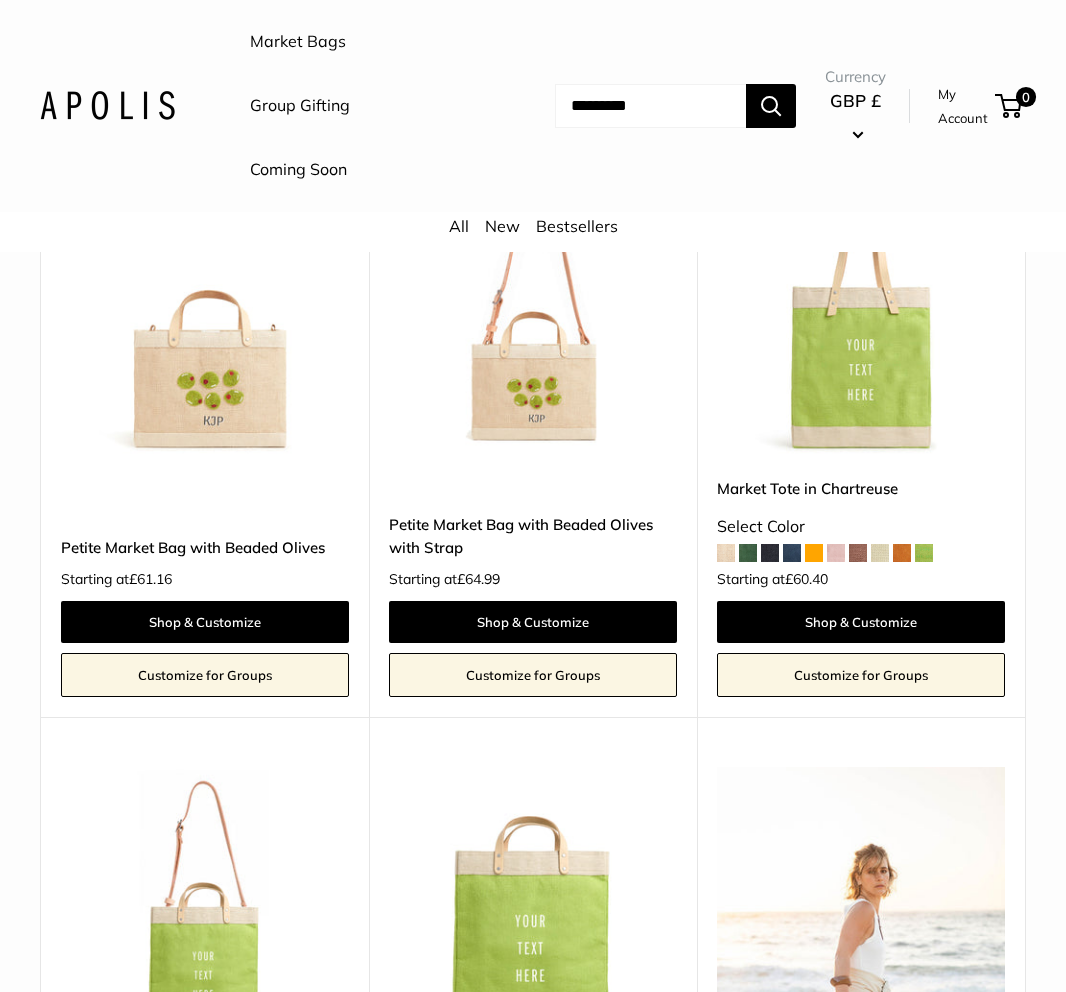 click at bounding box center [0, 0] 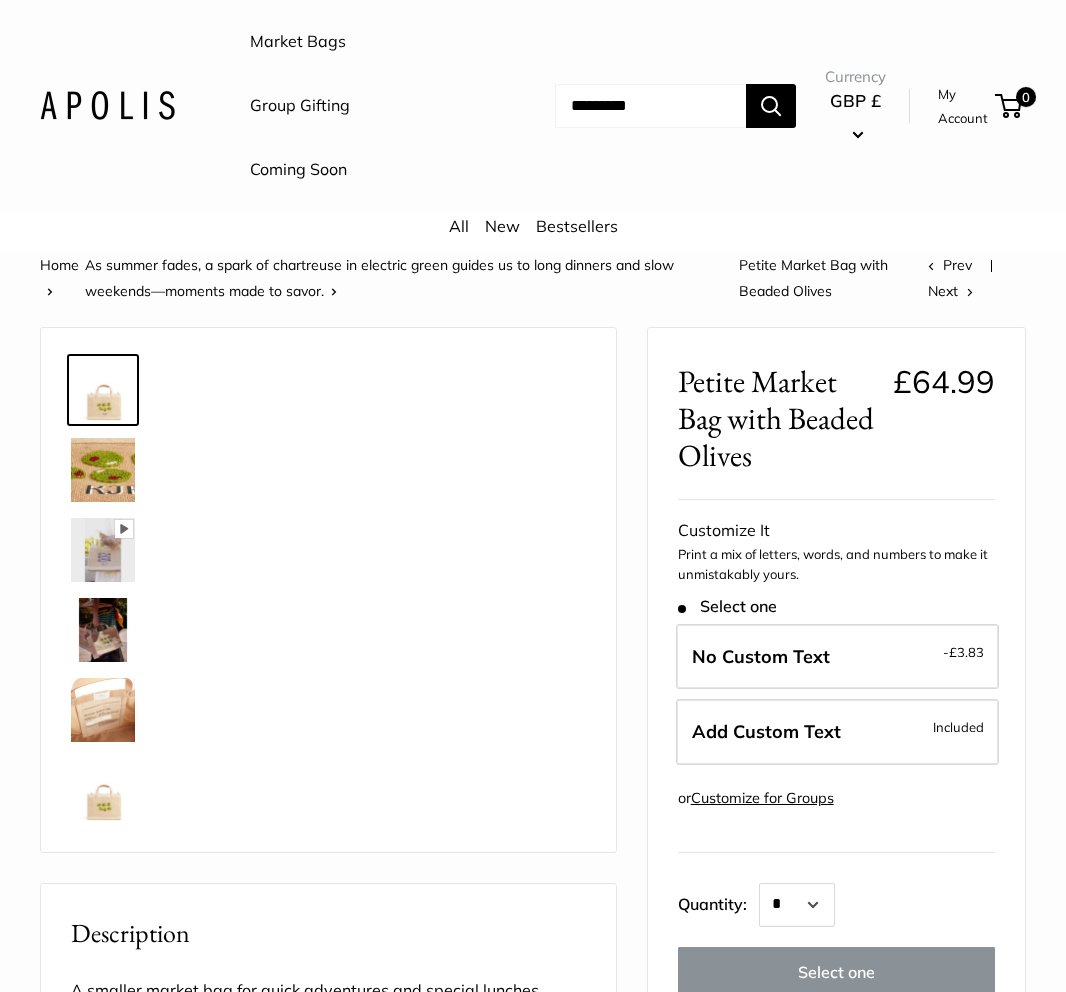 scroll, scrollTop: 0, scrollLeft: 0, axis: both 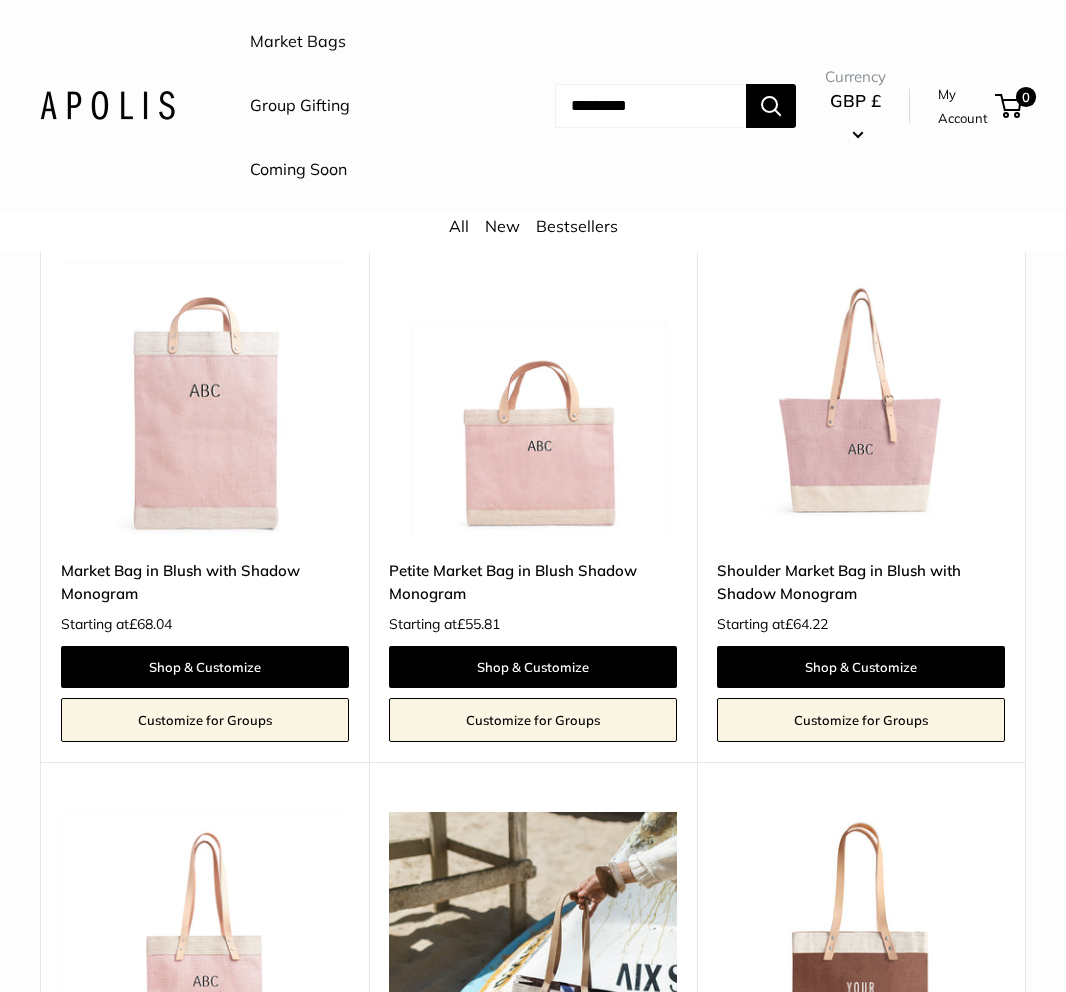 click on "Home
As summer fades, a spark of chartreuse in electric green guides us to long dinners and slow weekends—moments made to savor.
Find yours
Size
Holds a Little" at bounding box center [533, 1950] 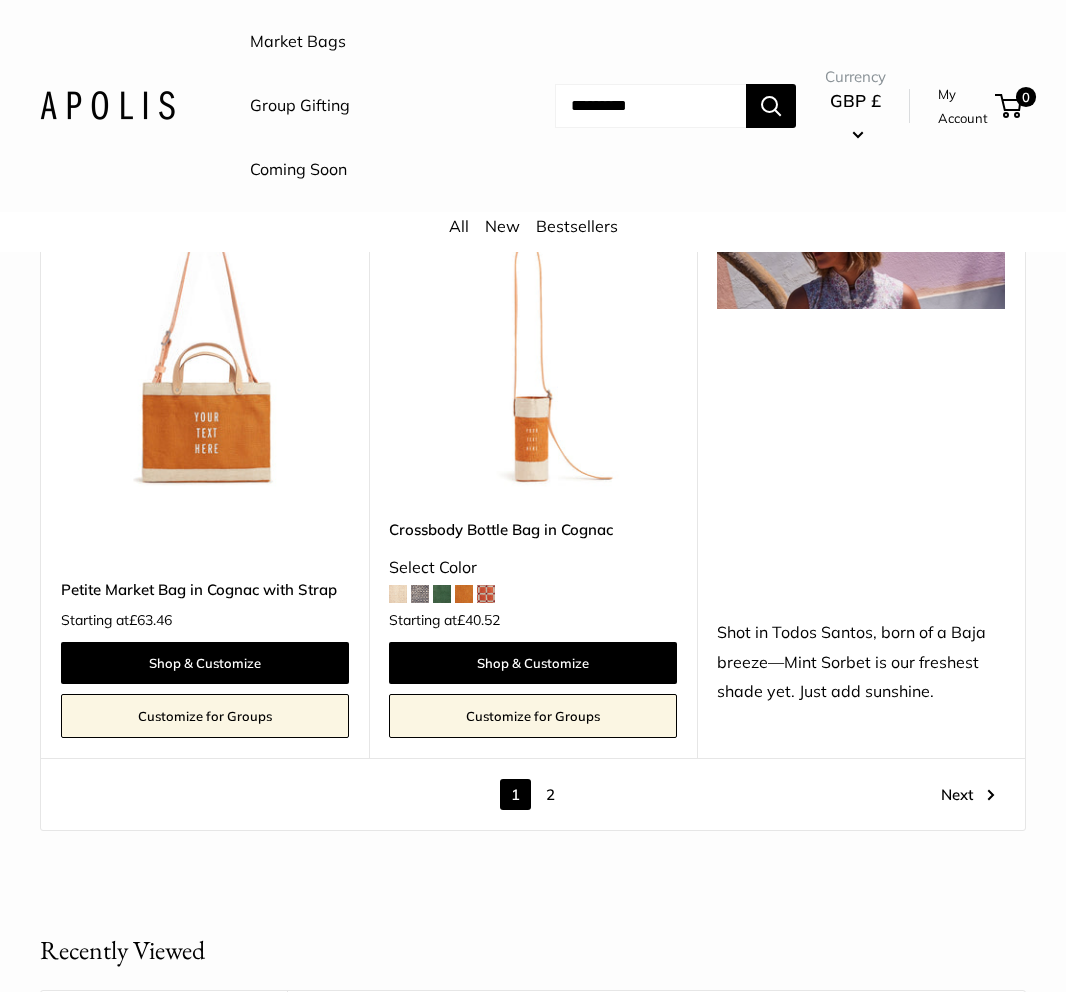 scroll, scrollTop: 9439, scrollLeft: 0, axis: vertical 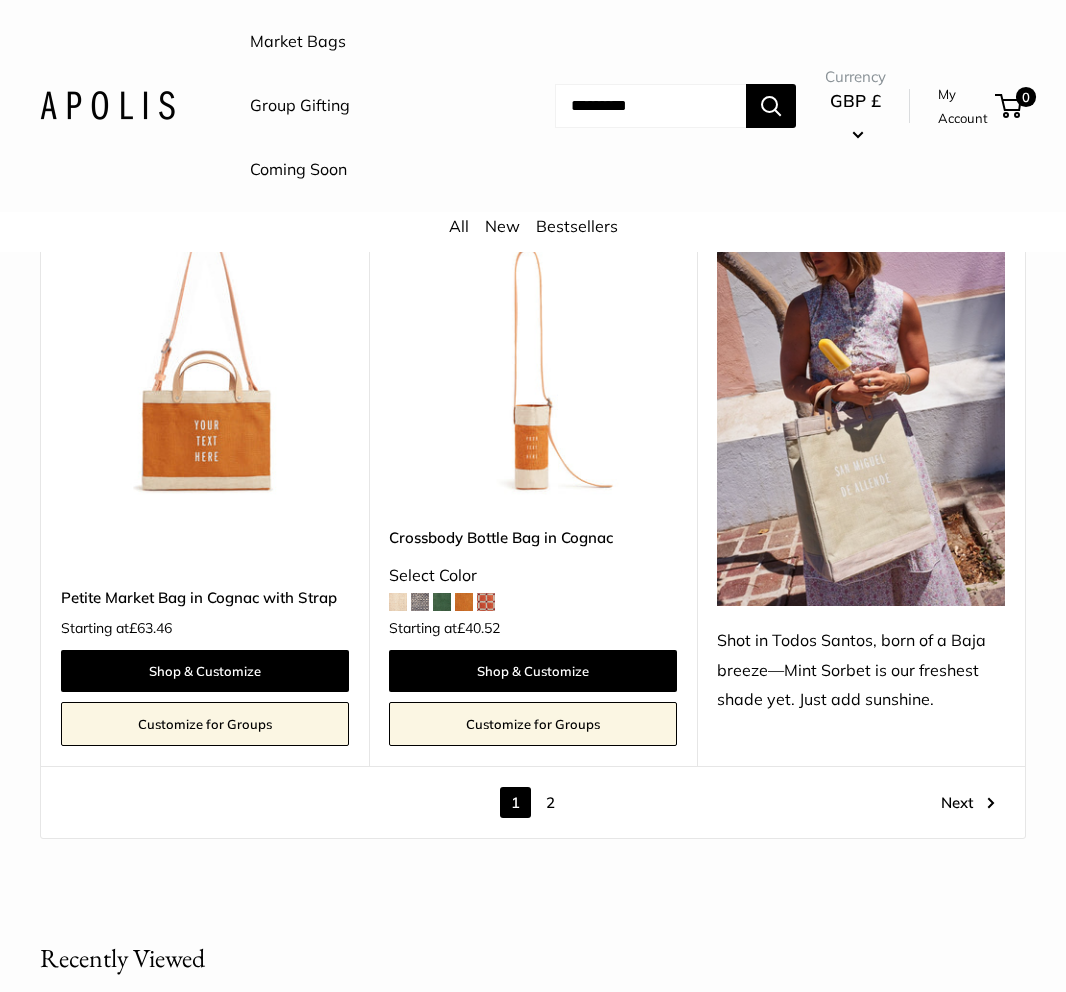 click on "2" at bounding box center [550, 802] 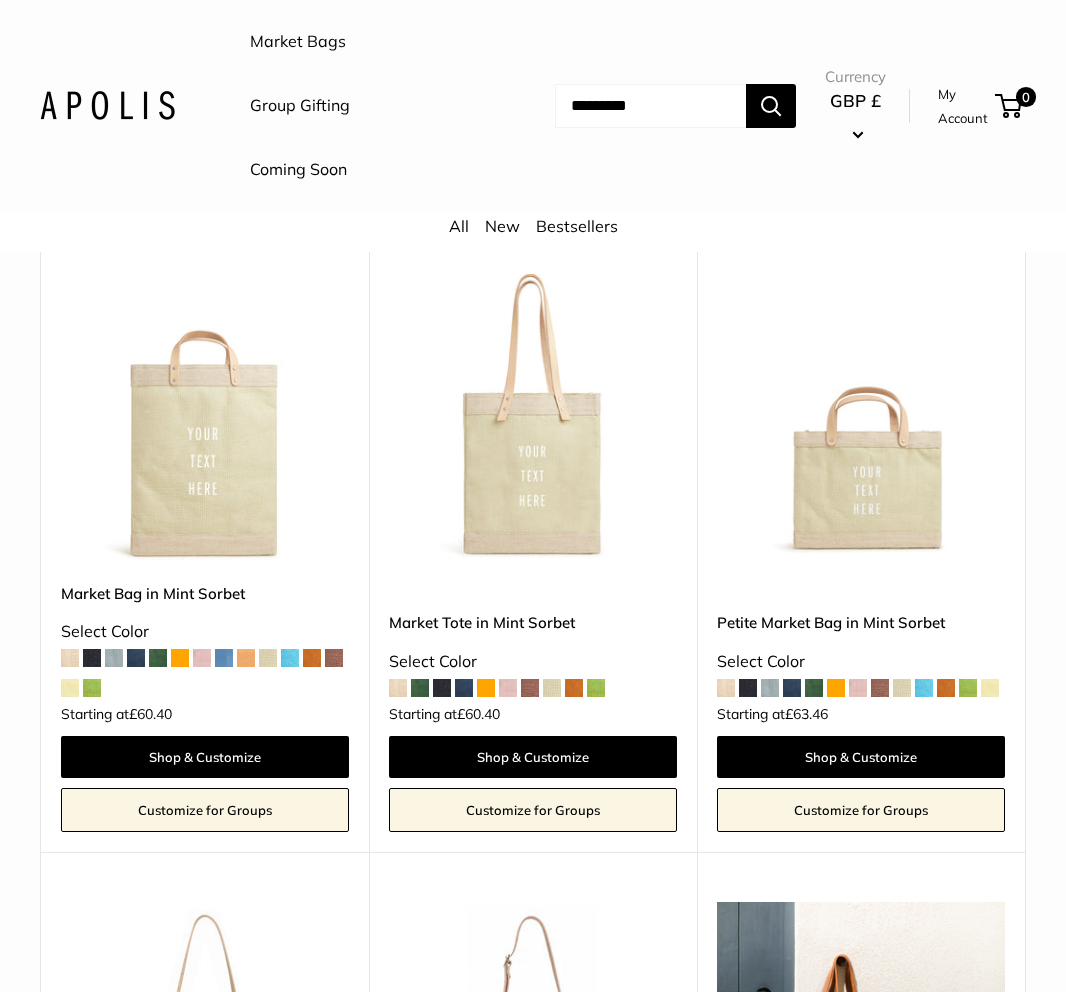 scroll, scrollTop: 247, scrollLeft: 0, axis: vertical 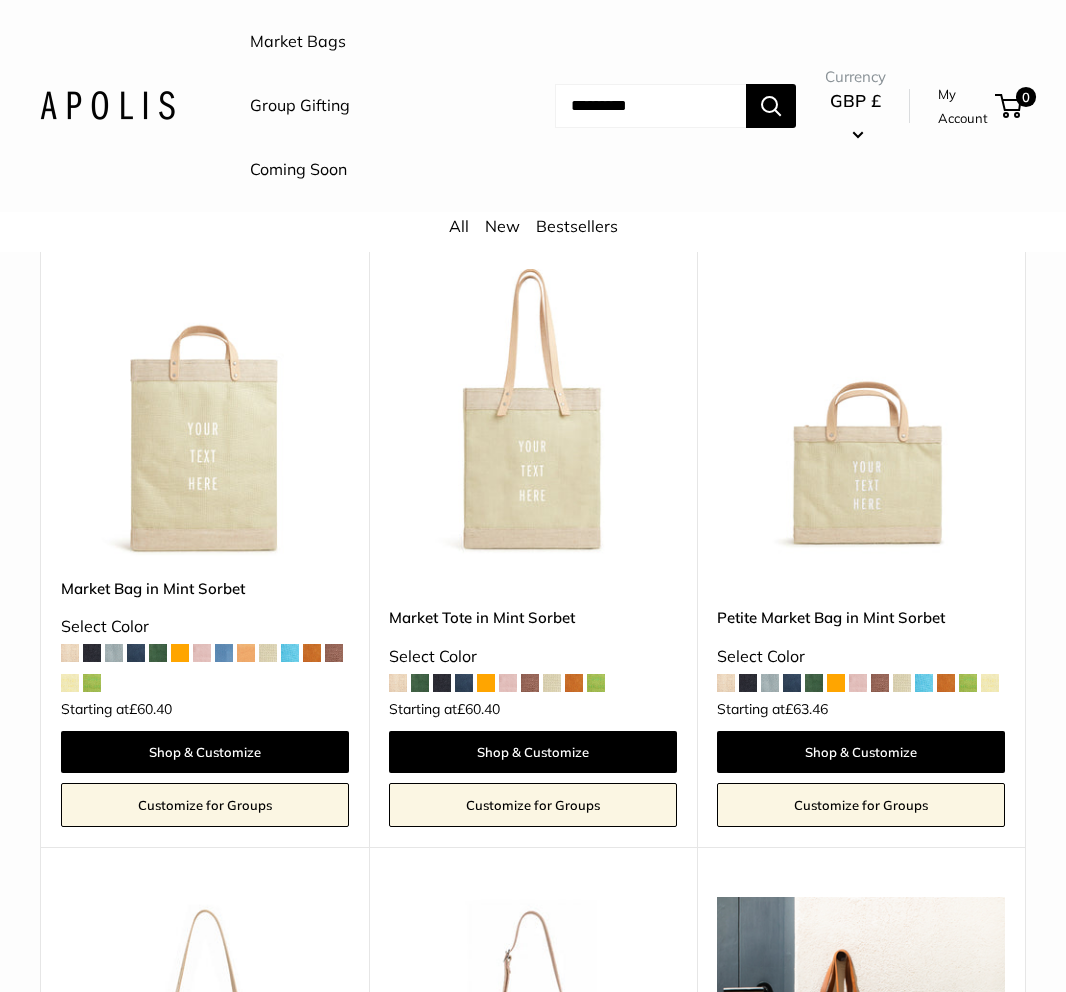 click on "Home
As summer fades, a spark of chartreuse in electric green guides us to long dinners and slow weekends—moments made to savor.
Find yours
Size
Holds a Little" at bounding box center (533, 1944) 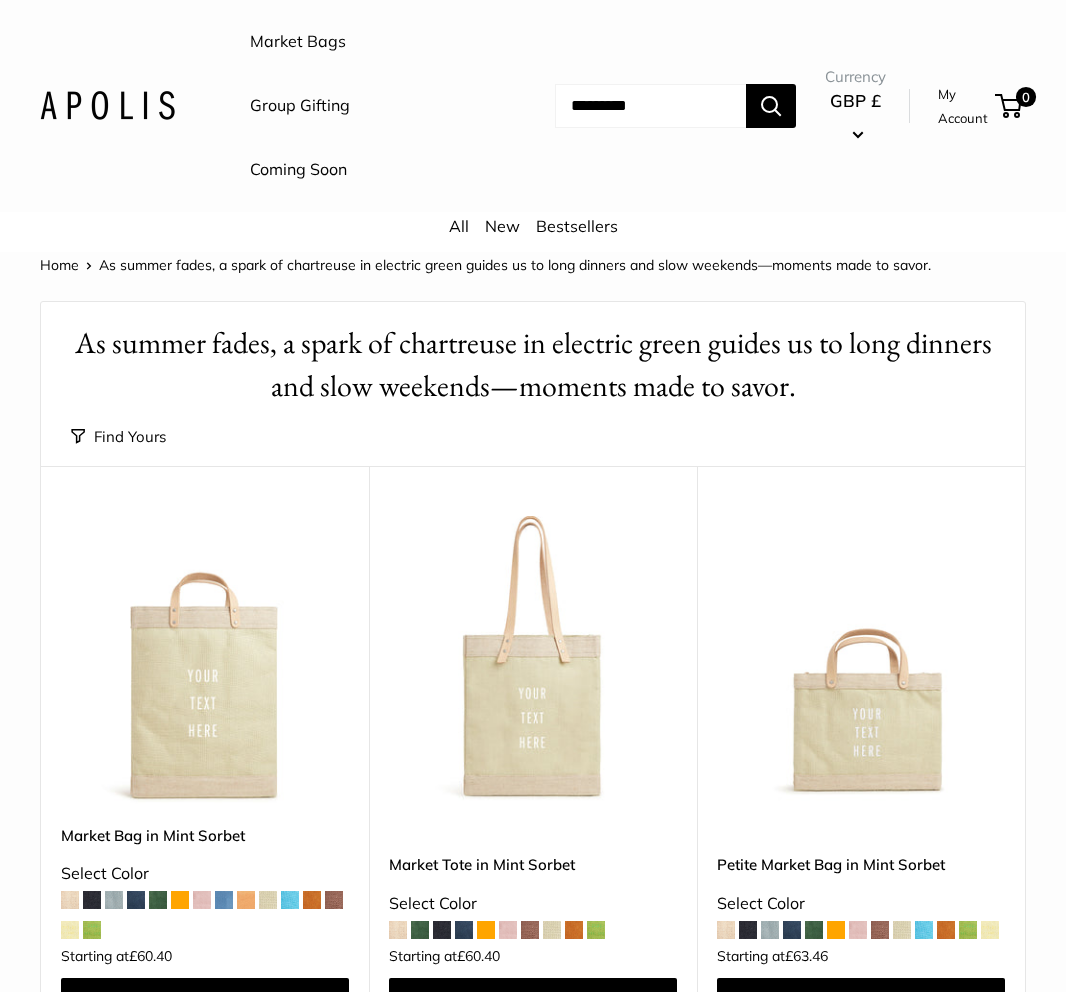 click on "GBP £" at bounding box center (855, 100) 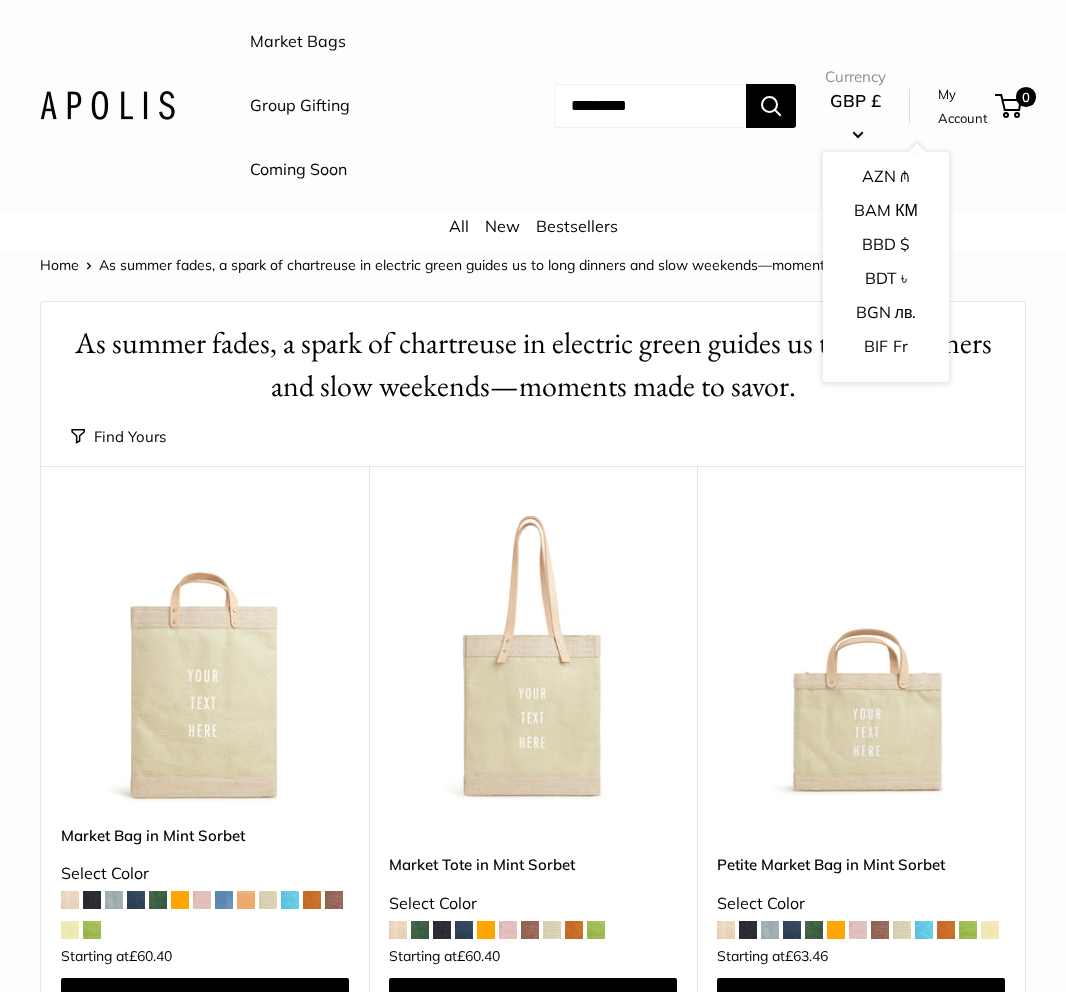 scroll, scrollTop: 250, scrollLeft: 0, axis: vertical 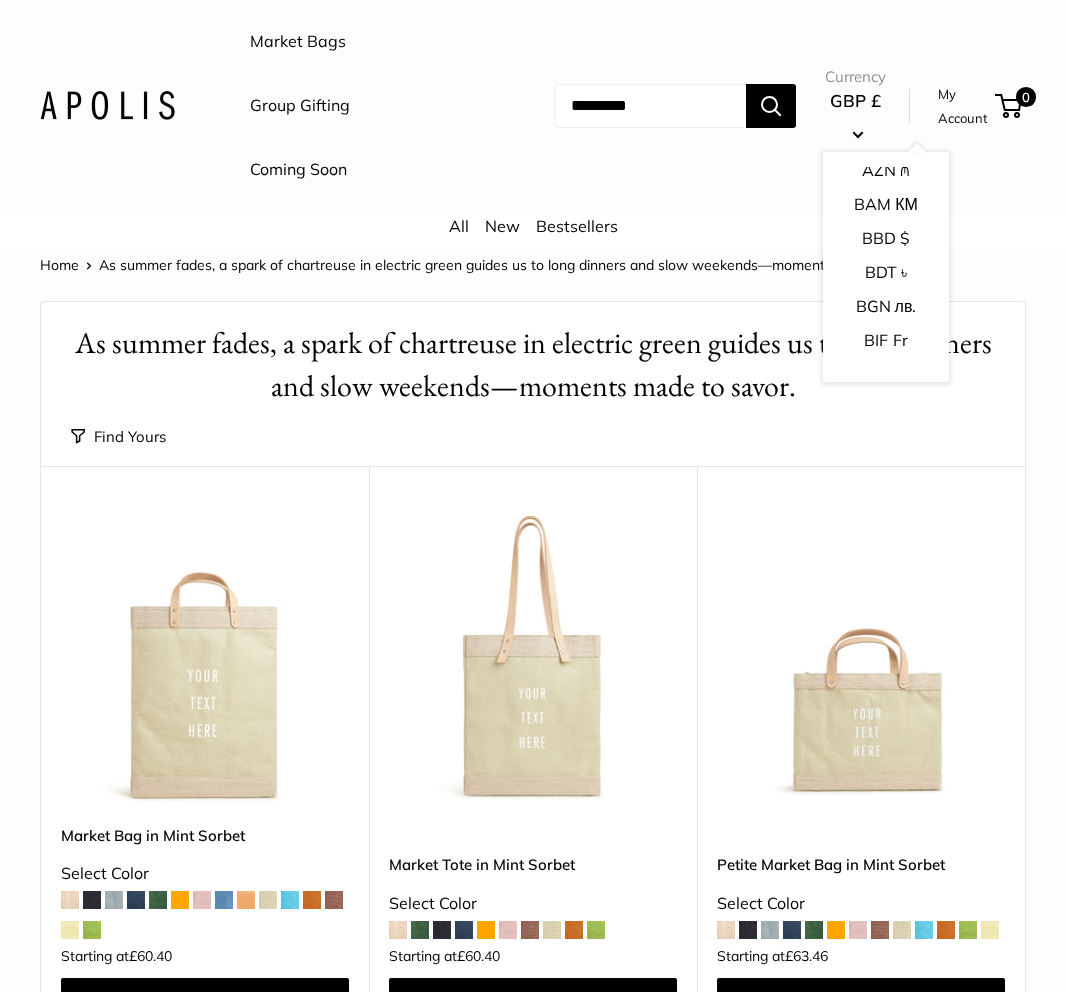 click on "As summer fades, a spark of chartreuse in electric green guides us to long dinners and slow weekends—moments made to savor." at bounding box center [533, 355] 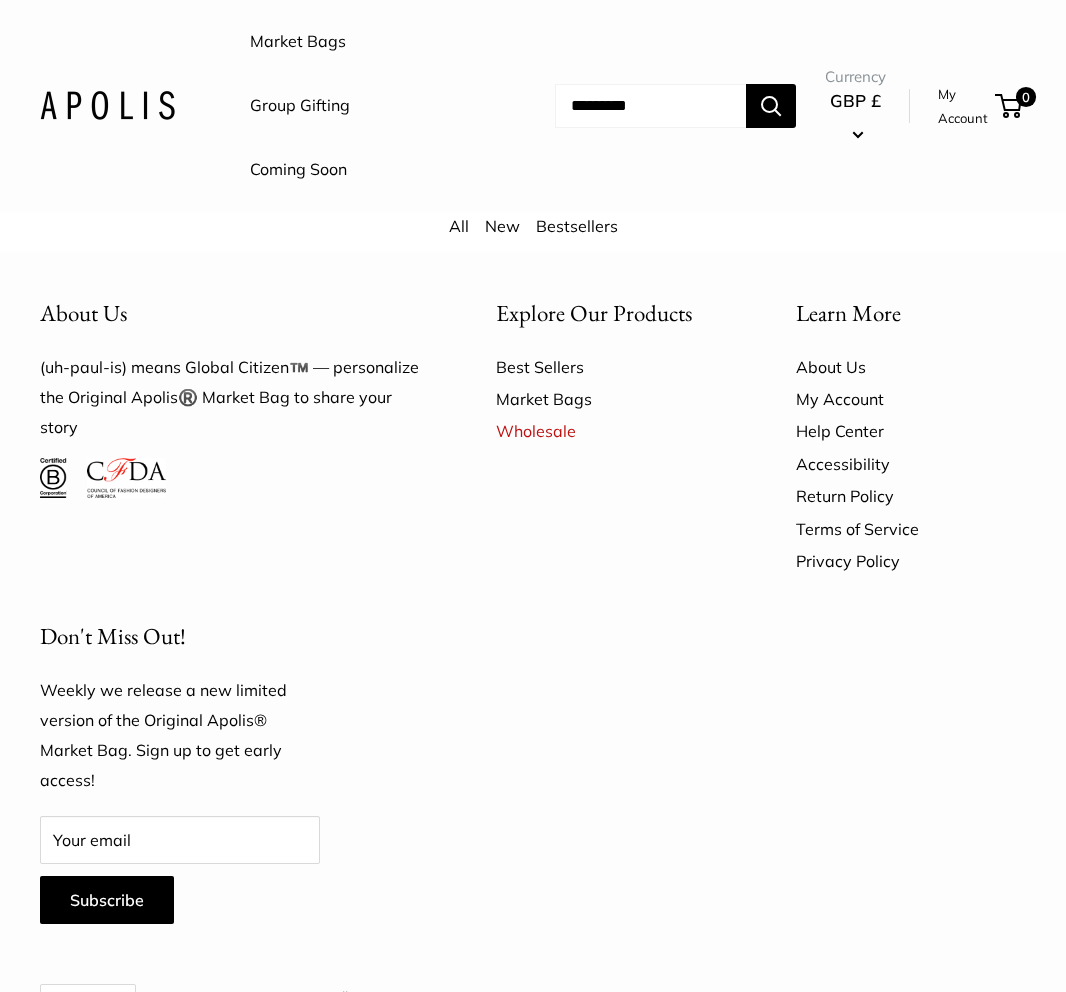 scroll, scrollTop: 4852, scrollLeft: 0, axis: vertical 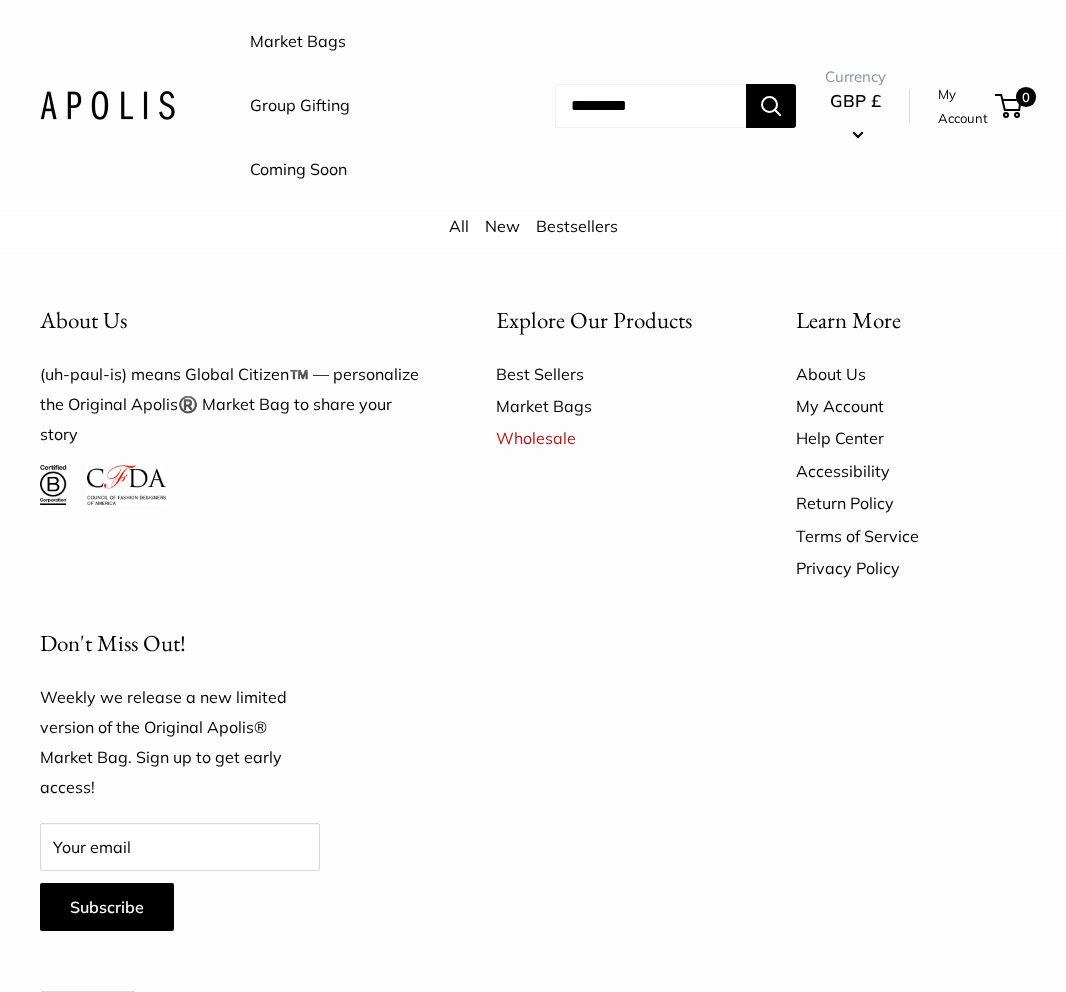 click on "About Us" at bounding box center [911, 374] 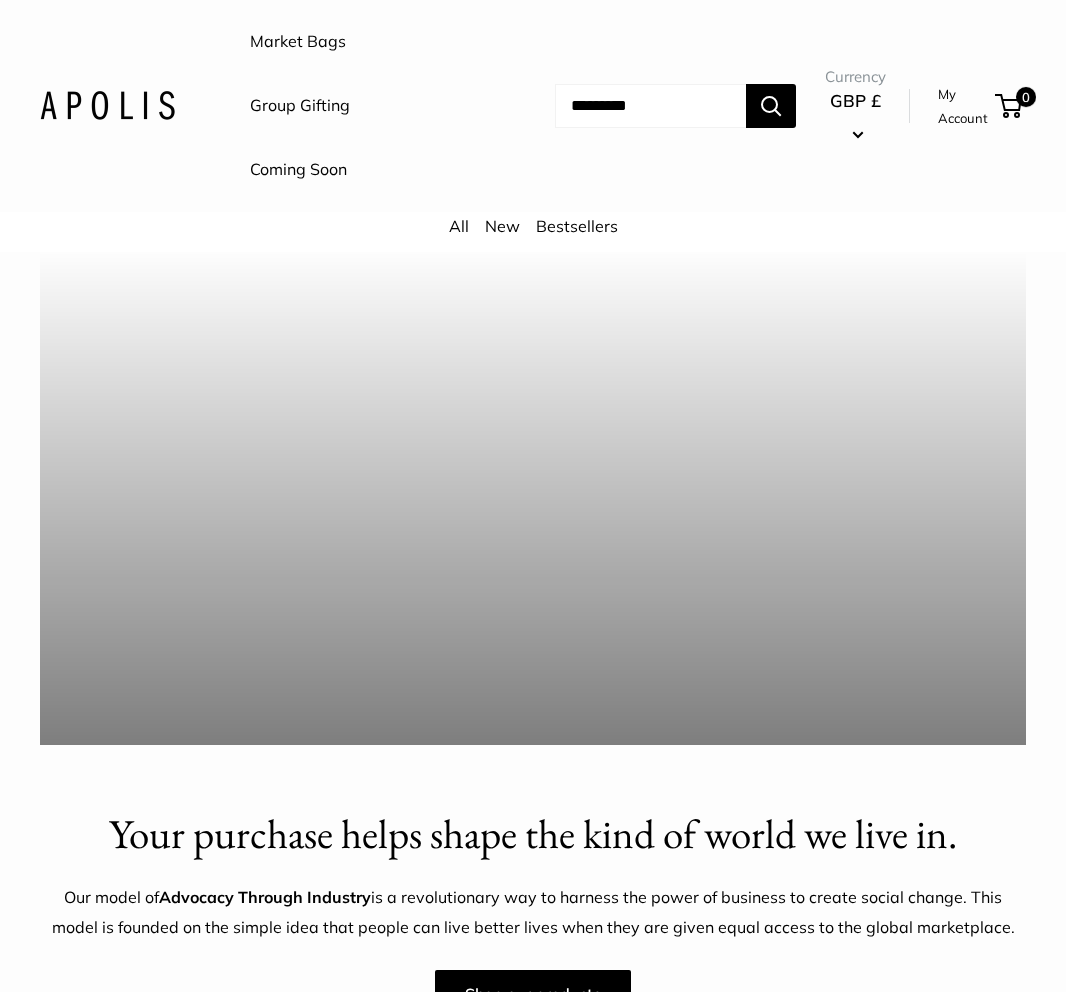 scroll, scrollTop: 0, scrollLeft: 0, axis: both 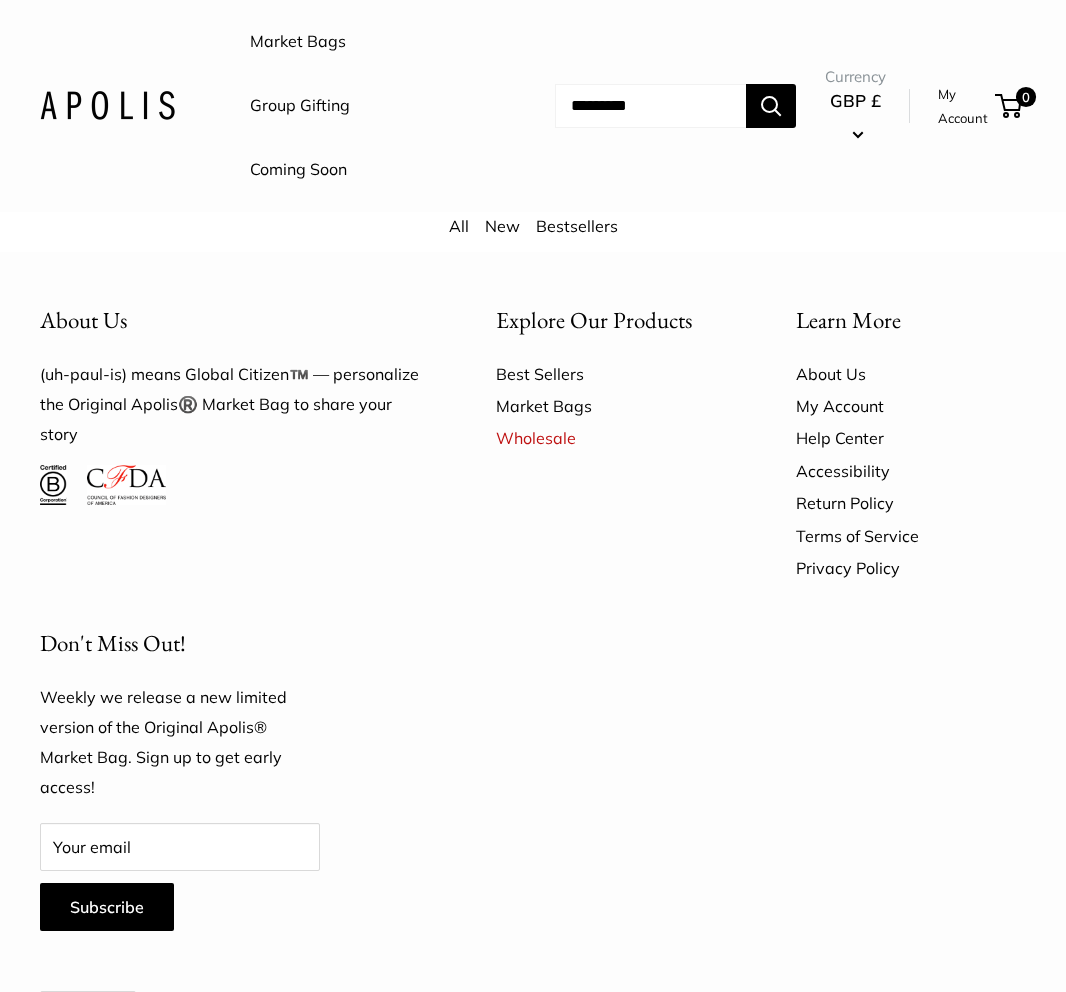 click on "About Us
(uh-paul-is) means Global Citizen™️ — personalize the Original Apolis®️ Market Bag to share your story
Explore Our Products
Best Sellers
Market Bags
Wholesale
Wholesale" at bounding box center [533, 616] 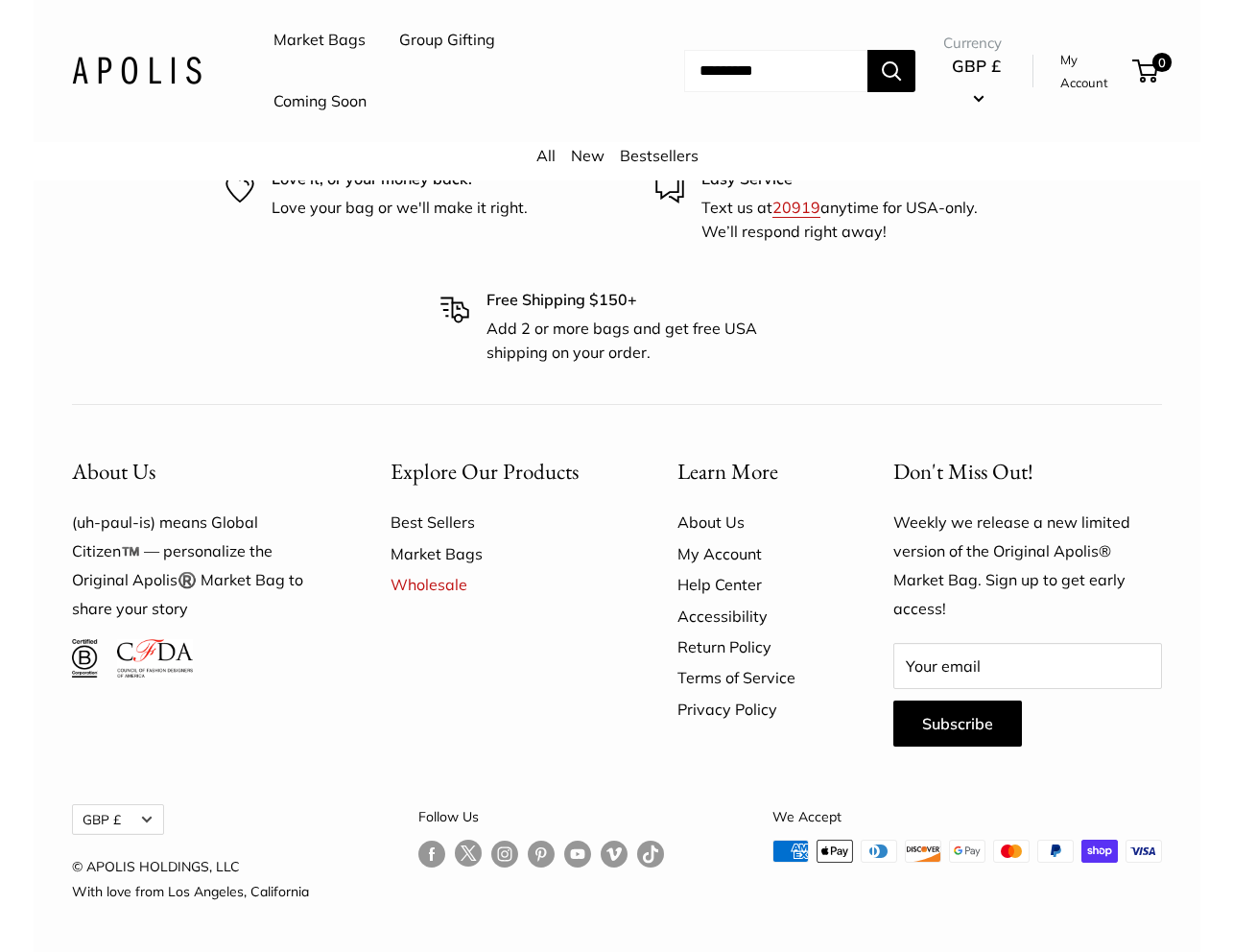 scroll, scrollTop: 4670, scrollLeft: 0, axis: vertical 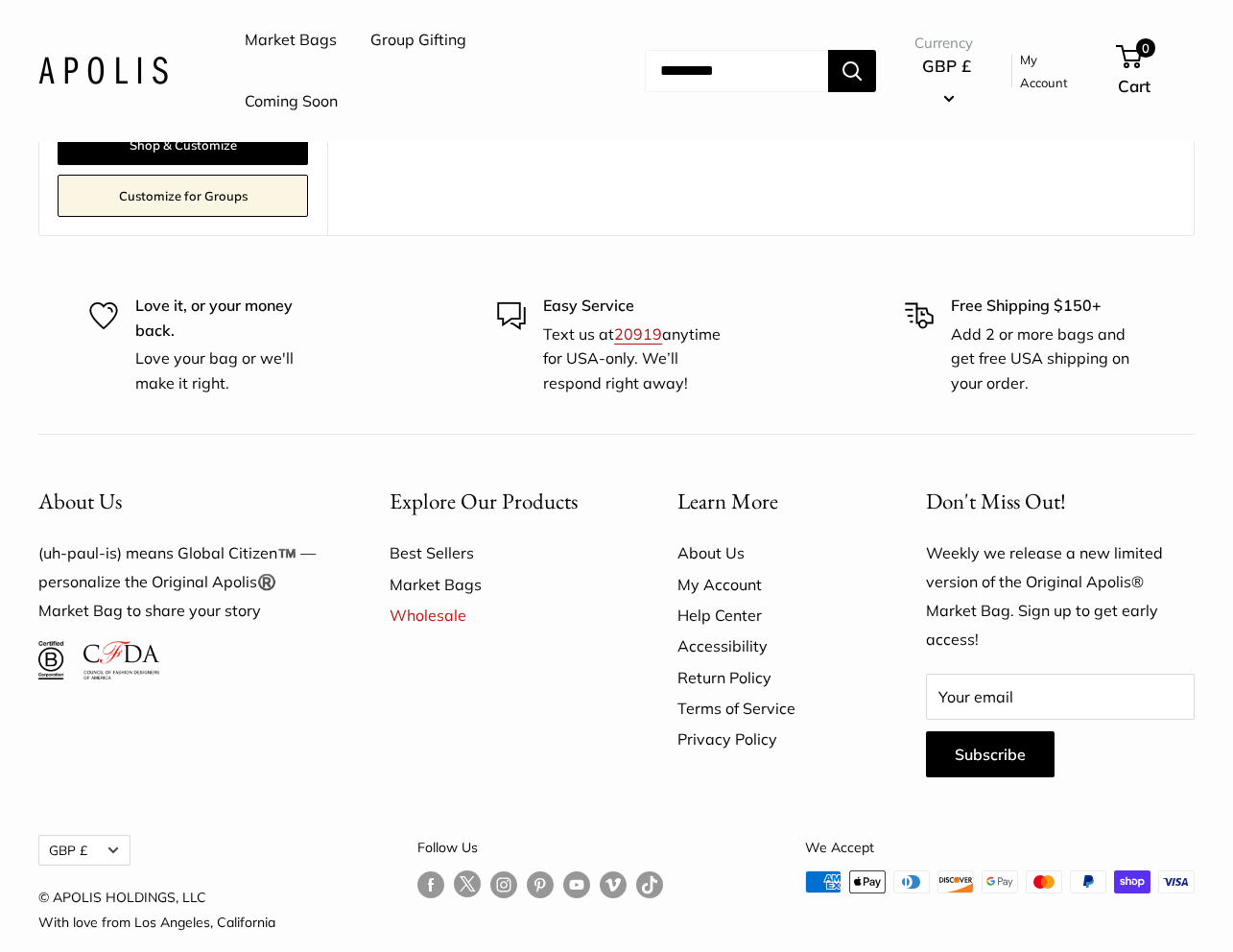click on "Market Bags Group Gifting Coming Soon" at bounding box center (425, 71) 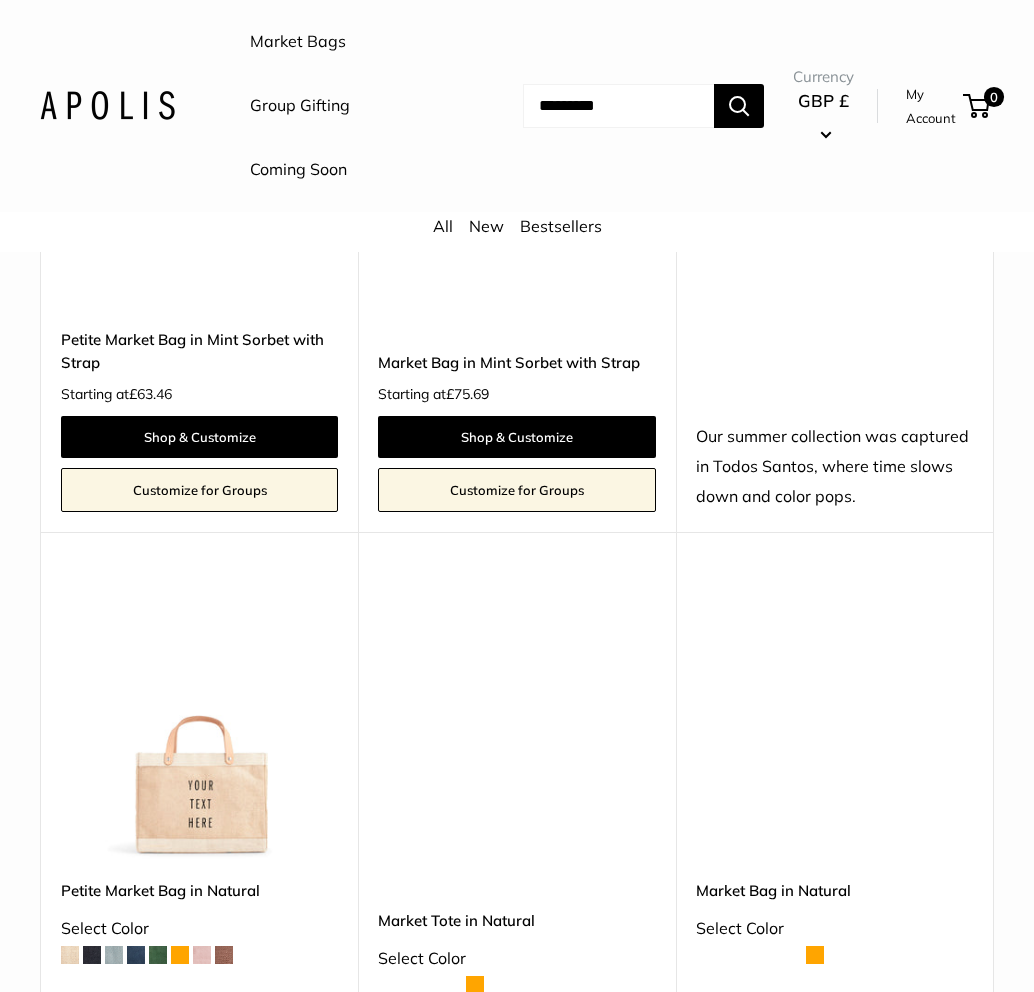 scroll, scrollTop: 949, scrollLeft: 0, axis: vertical 